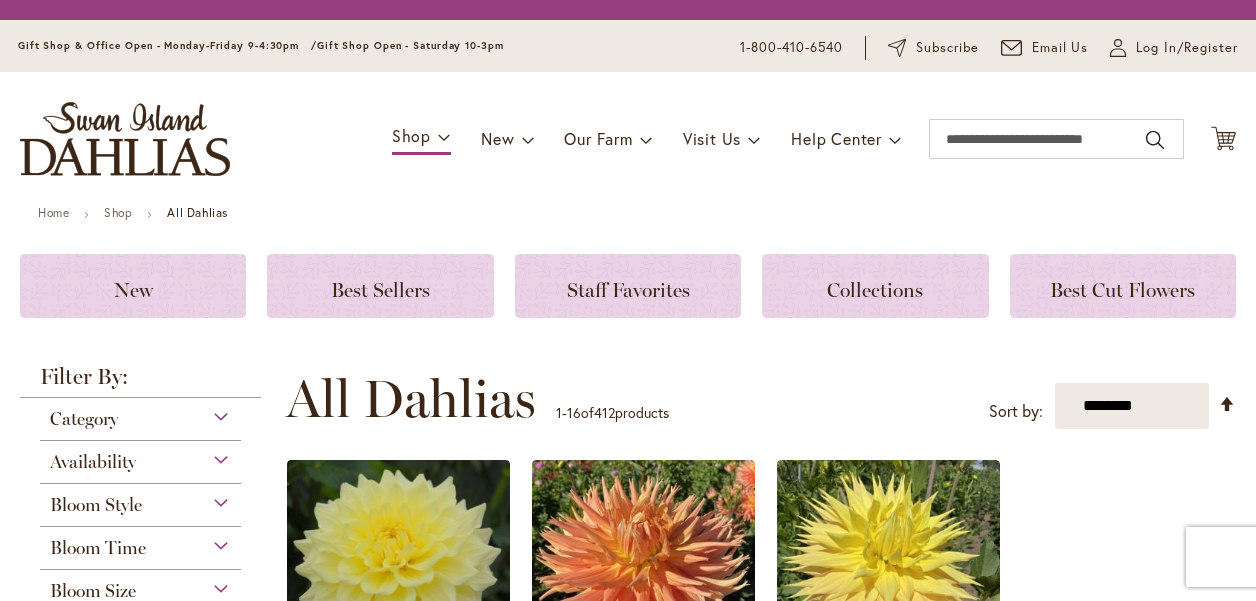 scroll, scrollTop: 0, scrollLeft: 0, axis: both 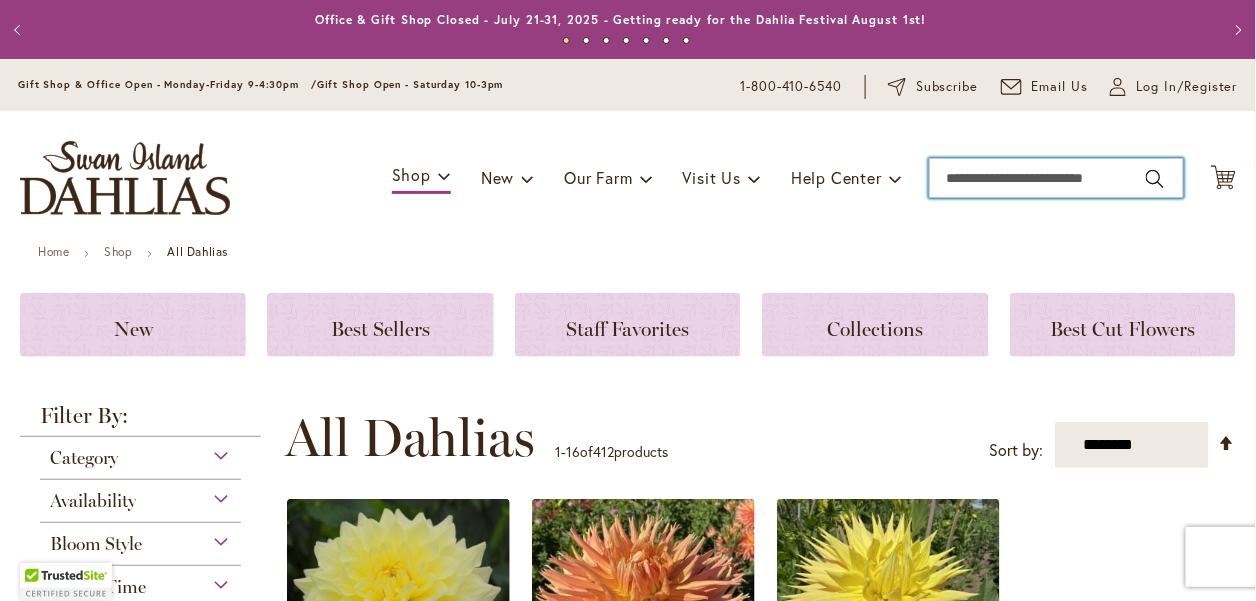 click on "Search" at bounding box center [1056, 178] 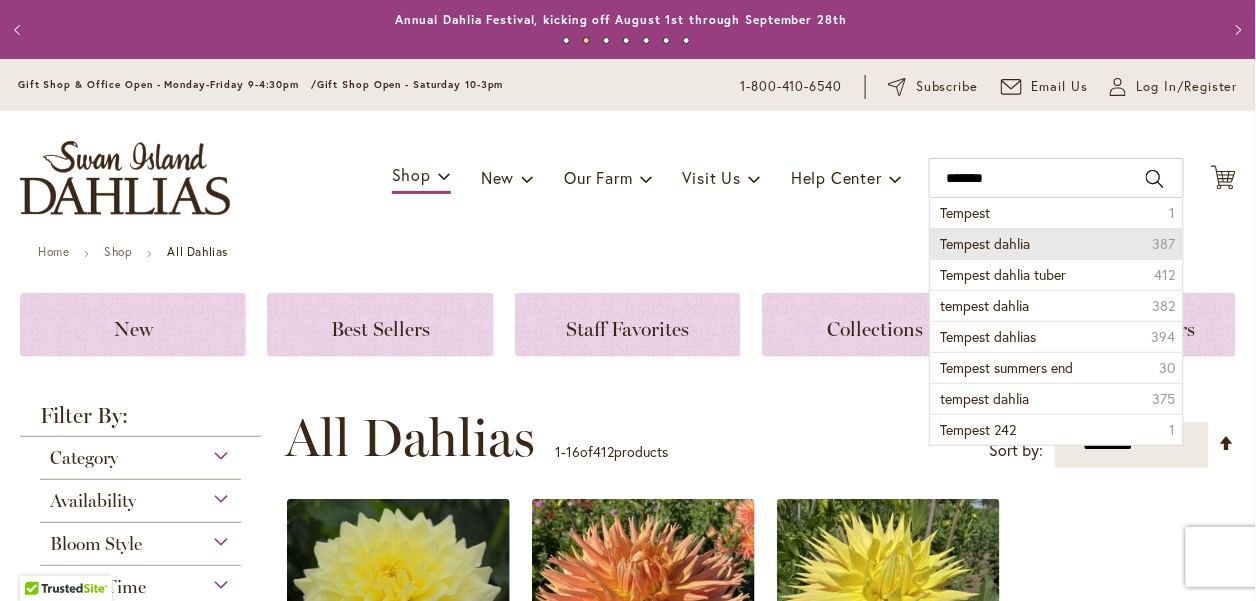 click on "Tempest dahlia" at bounding box center (985, 243) 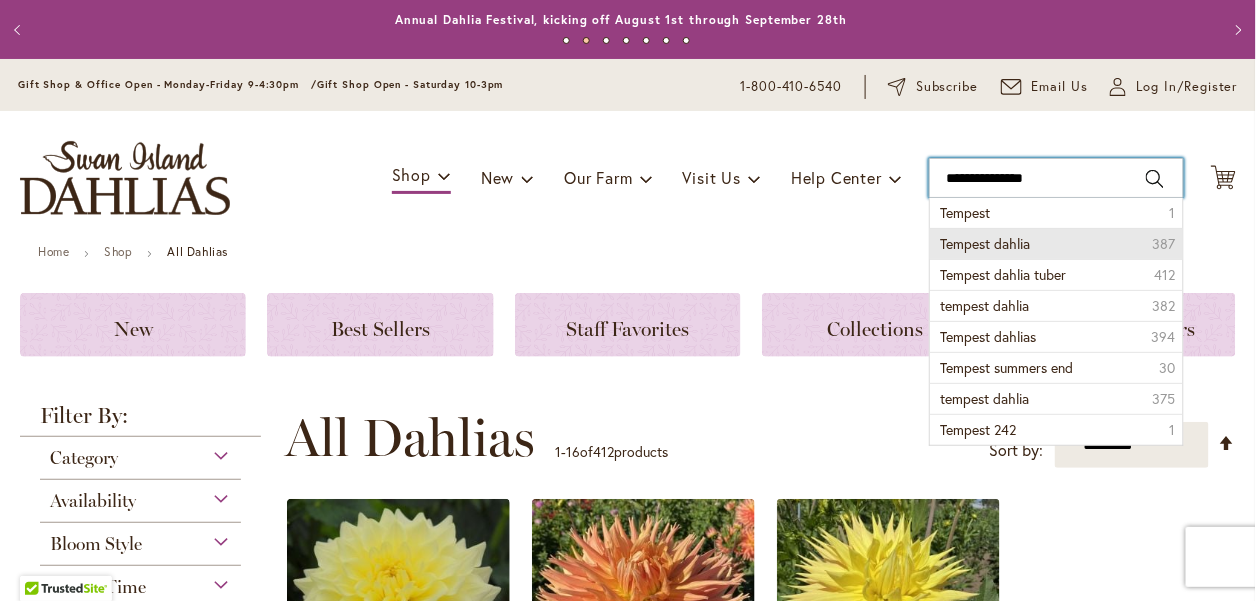 type on "**********" 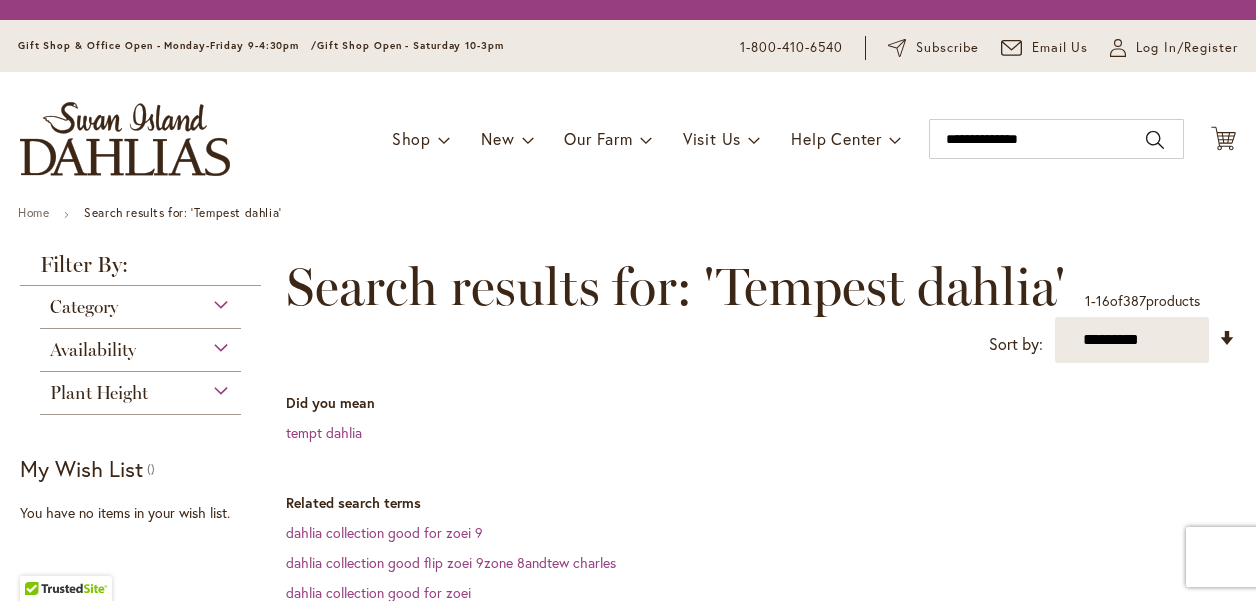 scroll, scrollTop: 0, scrollLeft: 0, axis: both 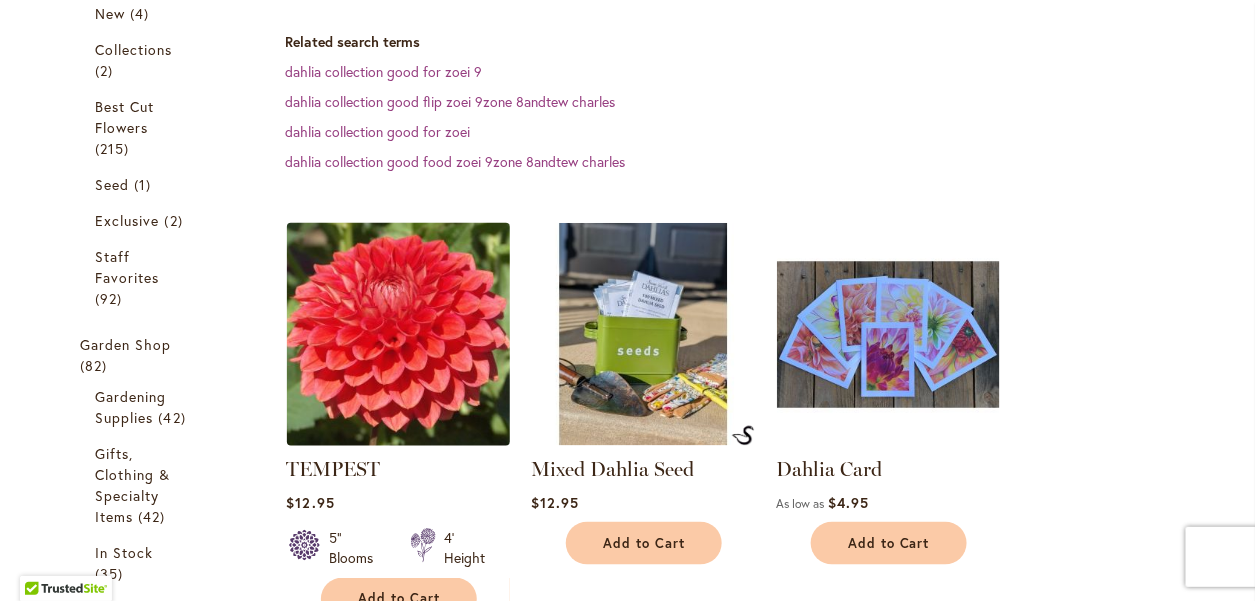 click at bounding box center [398, 335] 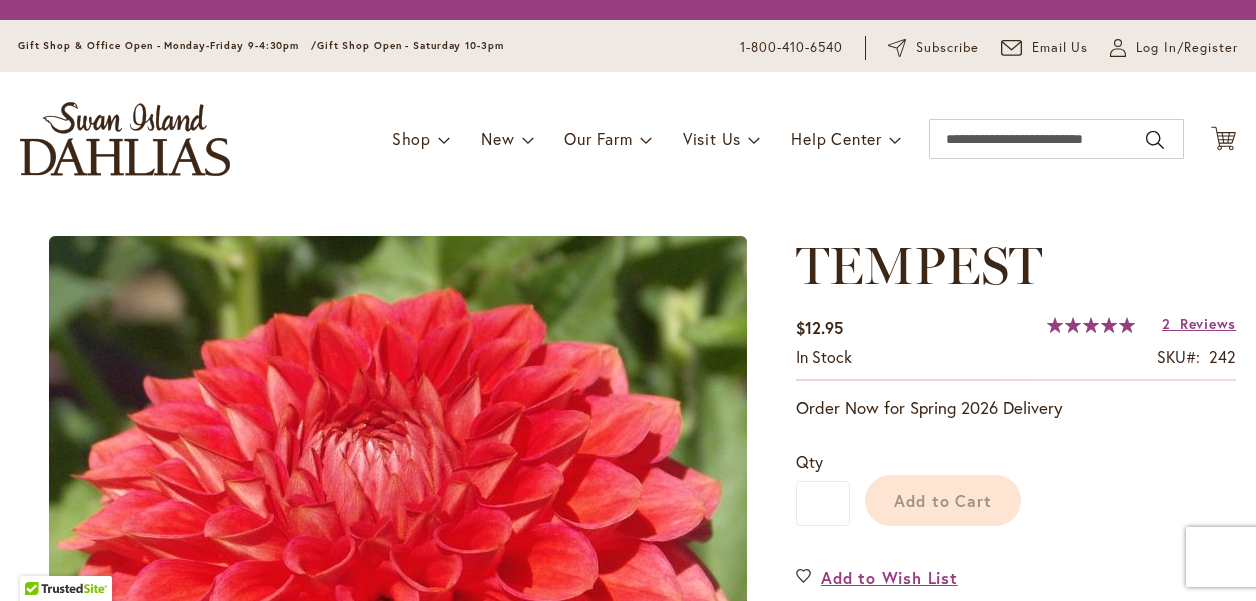 scroll, scrollTop: 0, scrollLeft: 0, axis: both 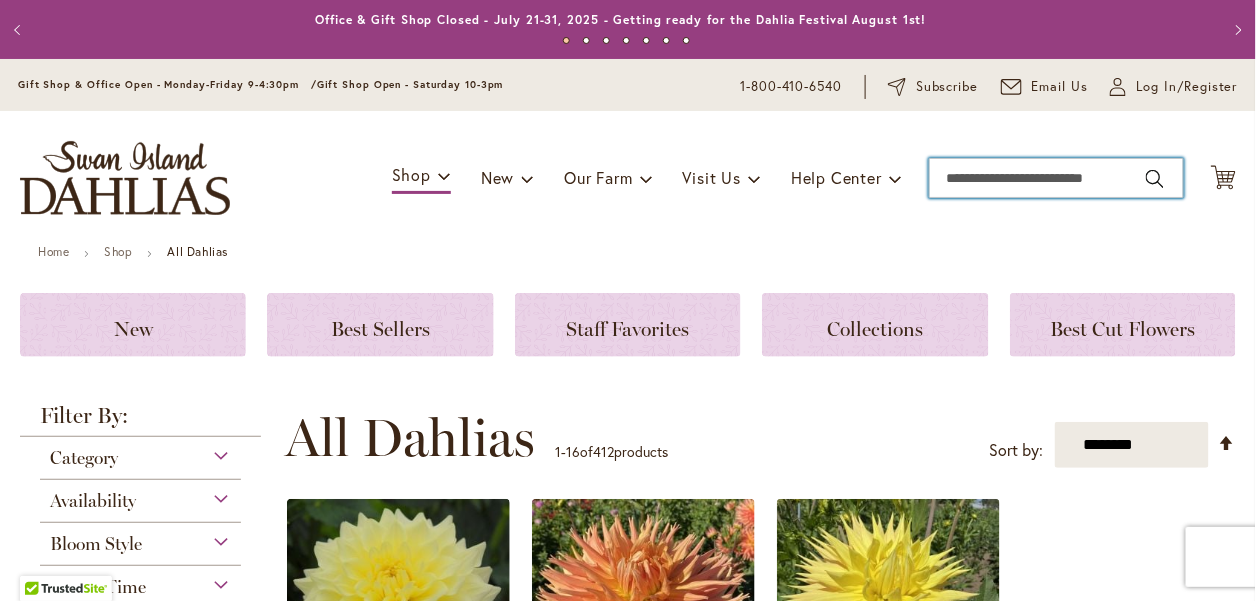 click on "Search" at bounding box center (1056, 178) 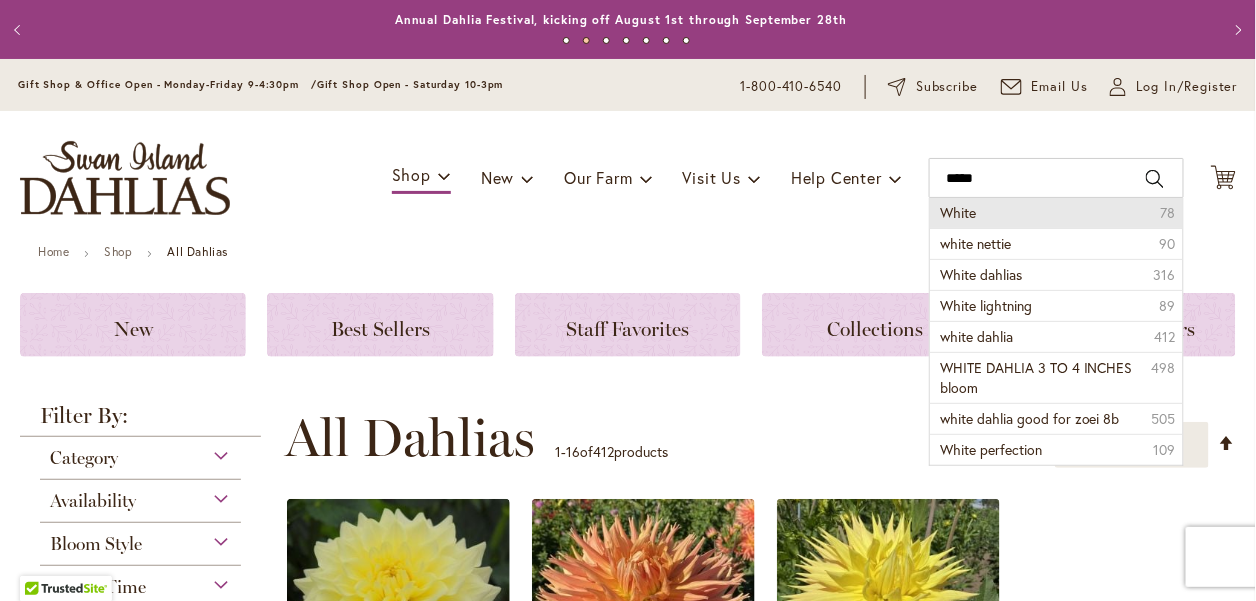click on "White" at bounding box center [958, 212] 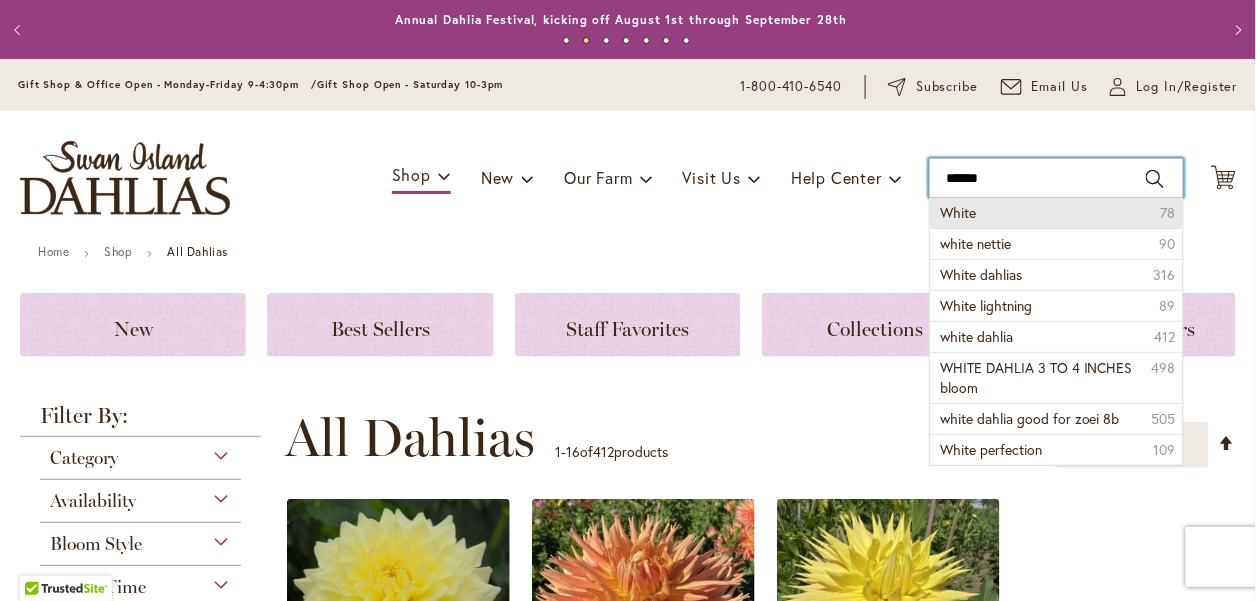 type on "*****" 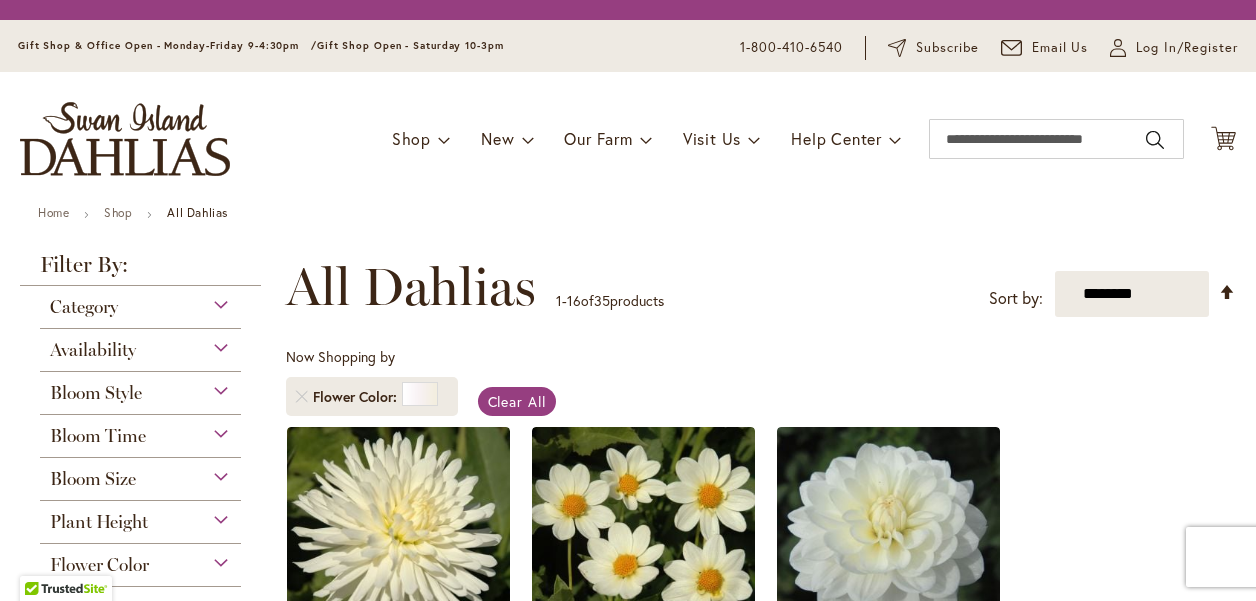 scroll, scrollTop: 0, scrollLeft: 0, axis: both 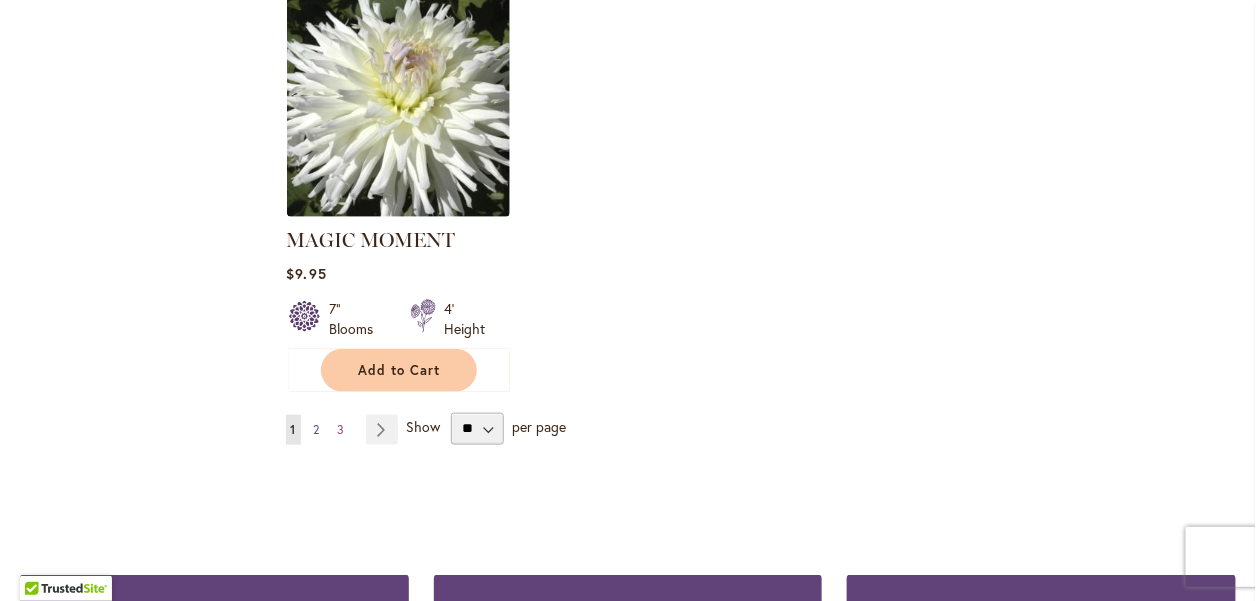 click on "2" at bounding box center [317, 429] 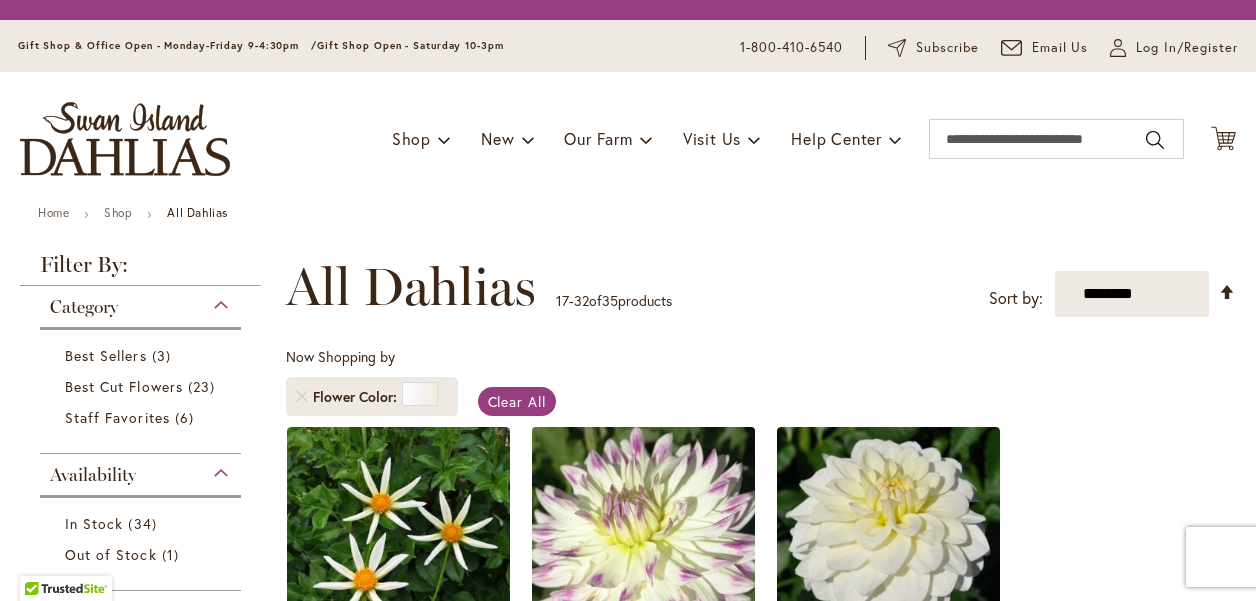 scroll, scrollTop: 0, scrollLeft: 0, axis: both 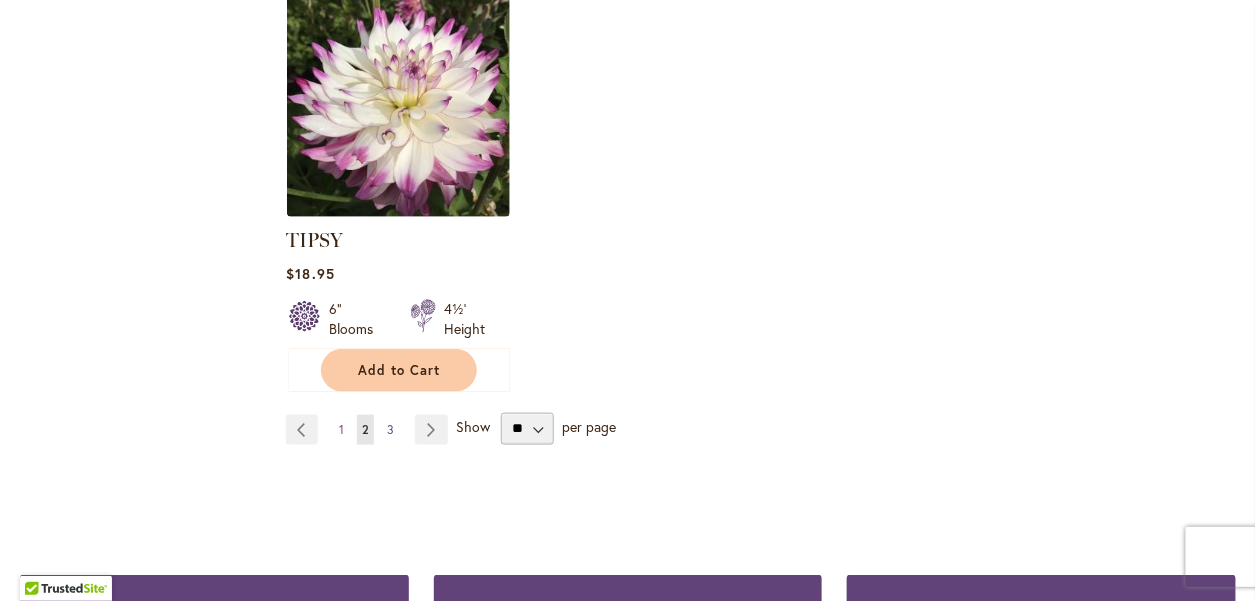 click on "3" at bounding box center [390, 429] 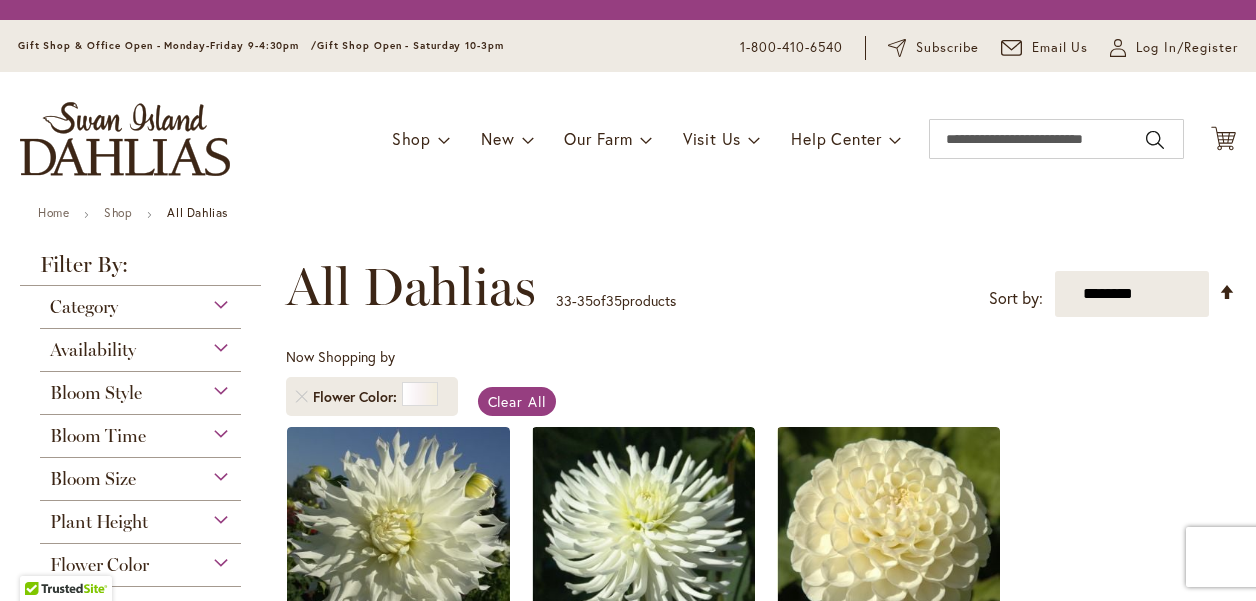 scroll, scrollTop: 0, scrollLeft: 0, axis: both 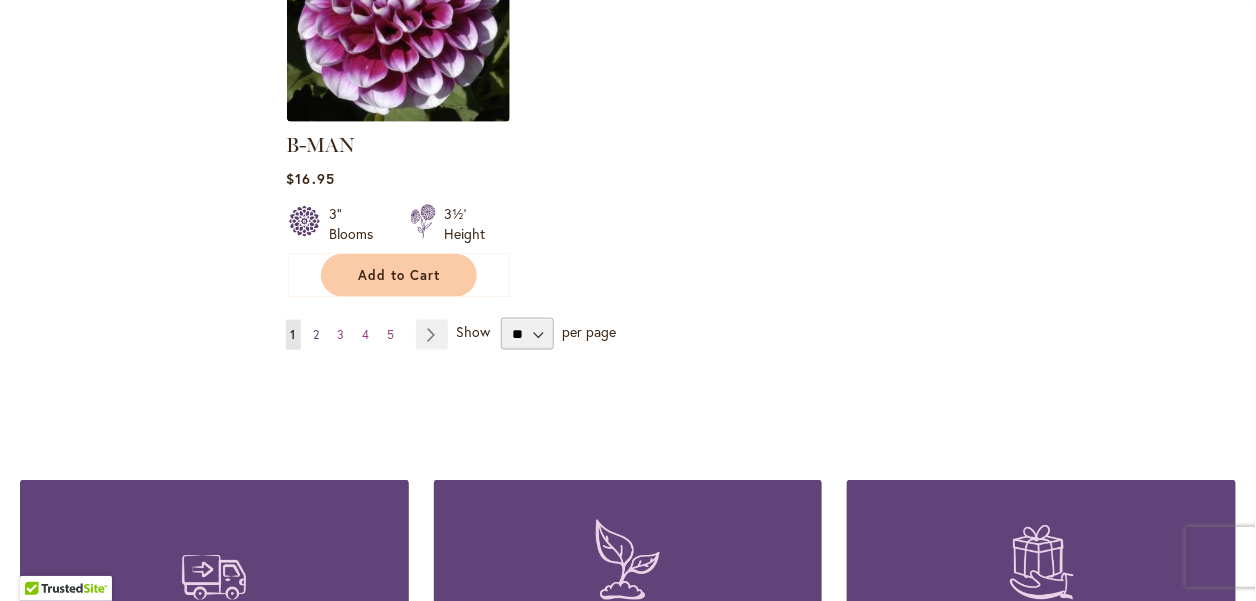 click on "2" at bounding box center (317, 334) 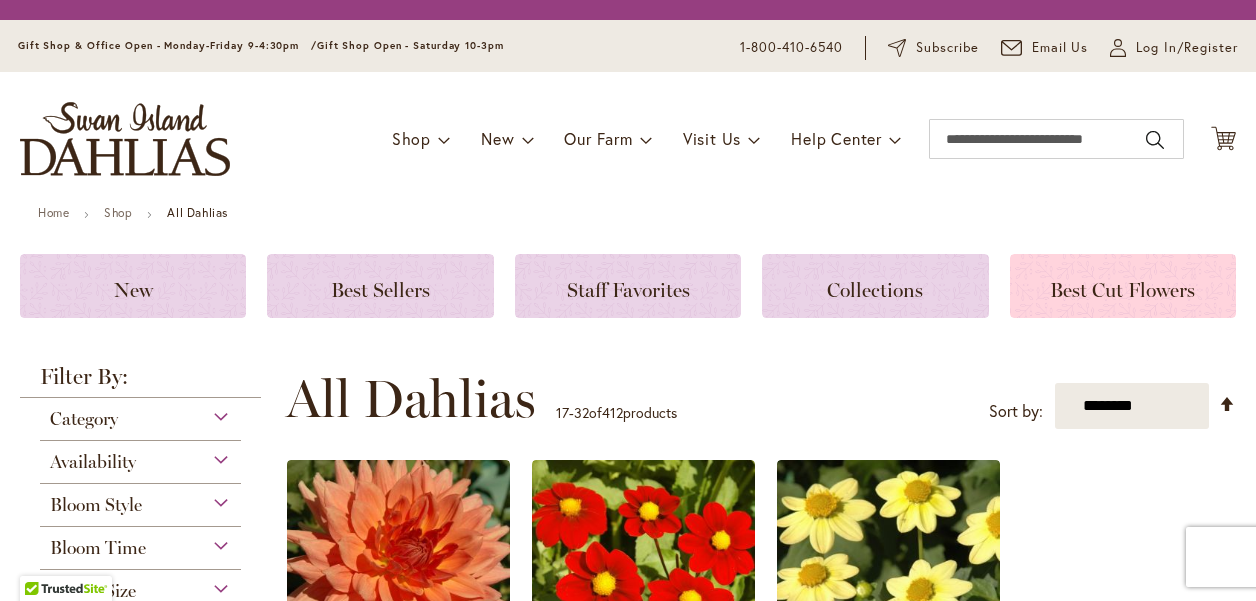 scroll, scrollTop: 0, scrollLeft: 0, axis: both 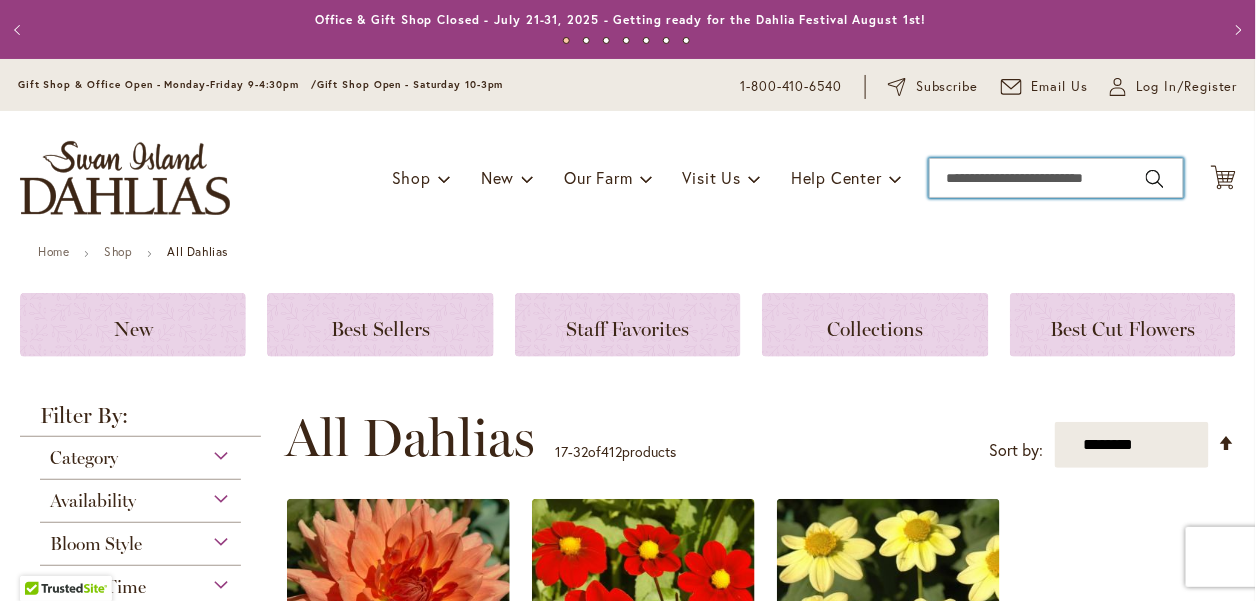click on "Search" at bounding box center [1056, 178] 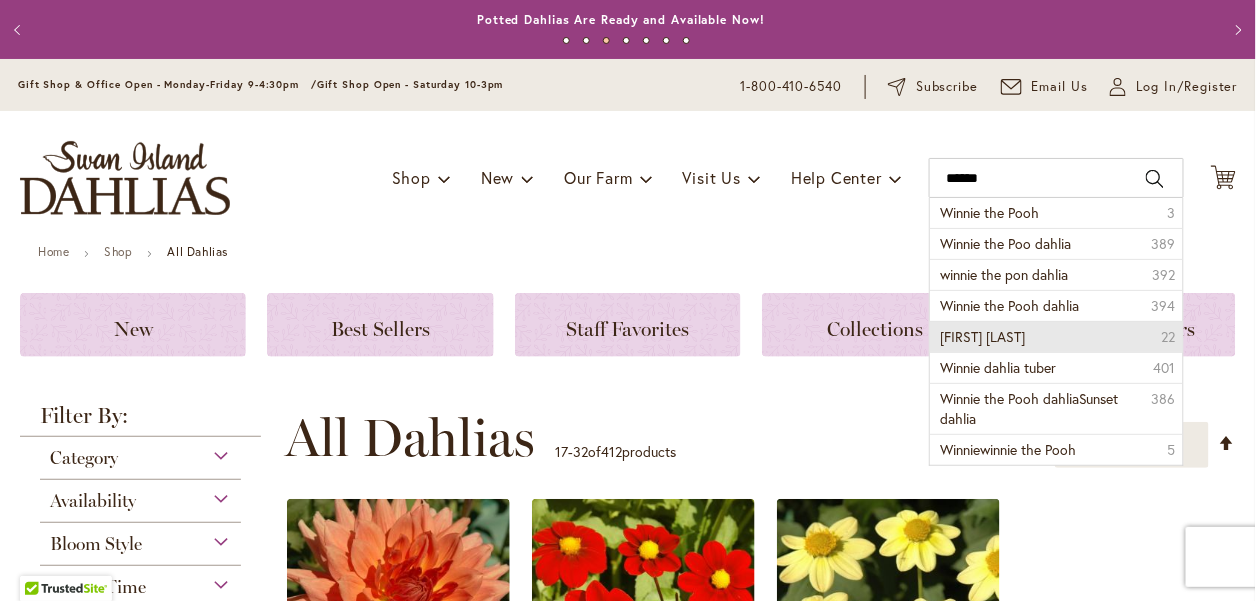 click on "Winnie dahlia" at bounding box center (982, 336) 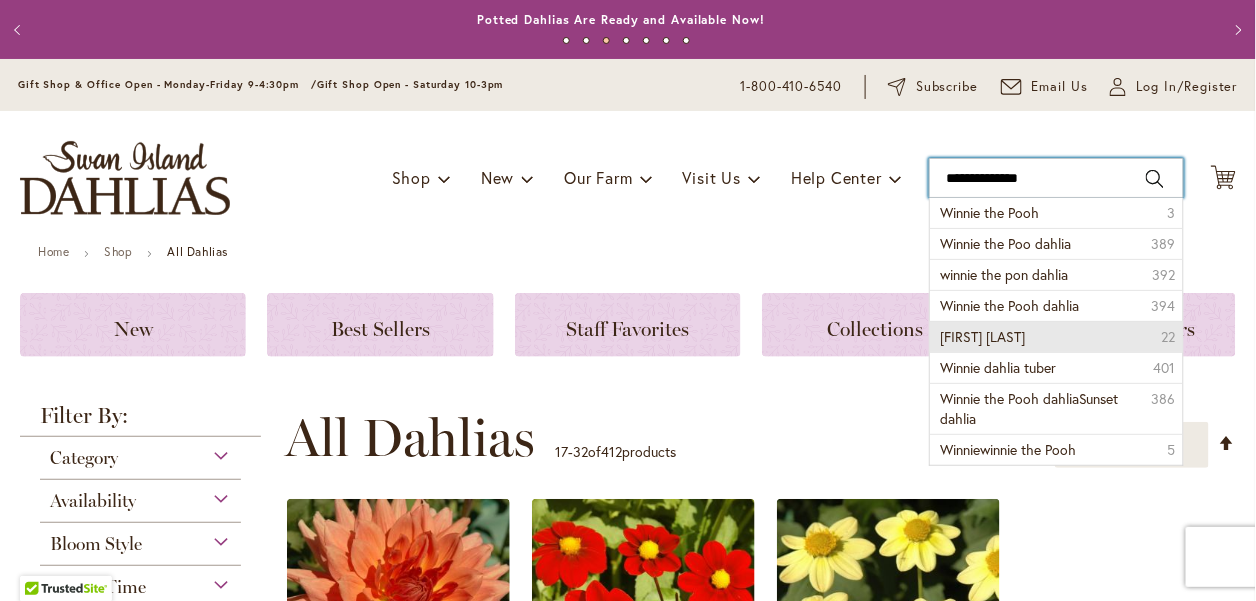 type on "**********" 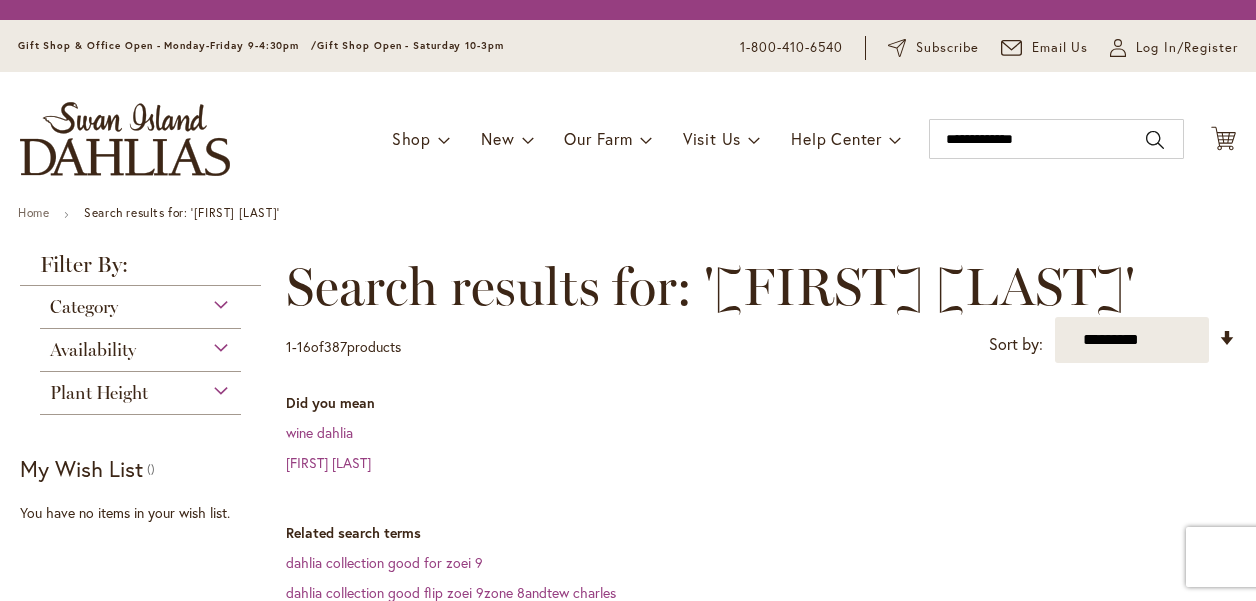 scroll, scrollTop: 0, scrollLeft: 0, axis: both 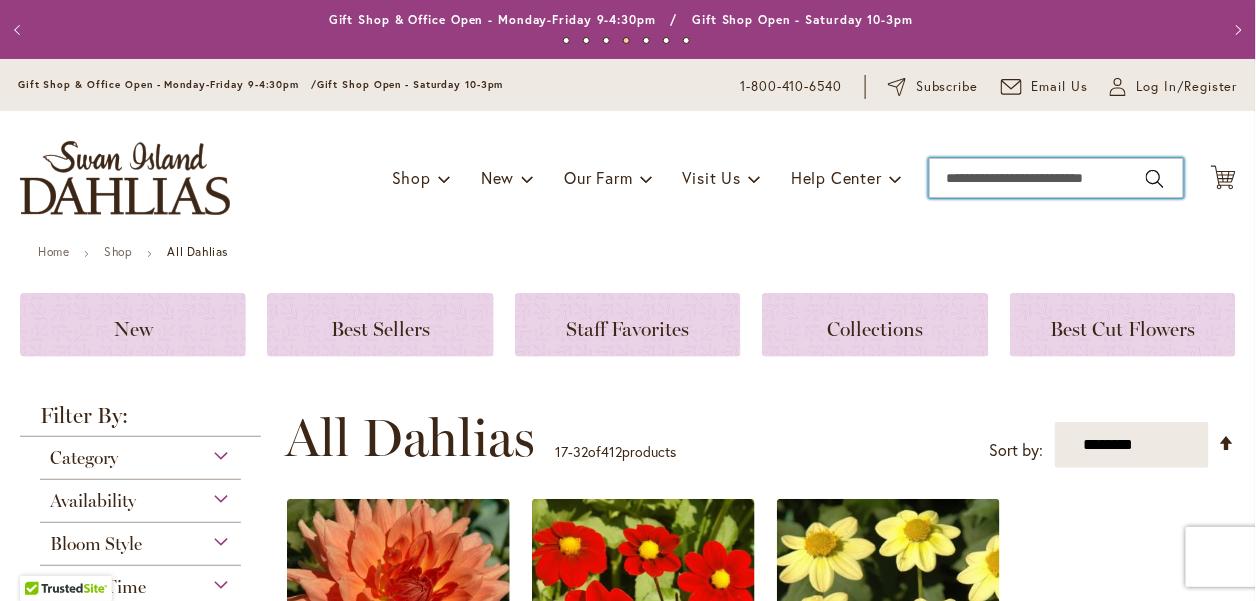 click on "Search" at bounding box center (1056, 178) 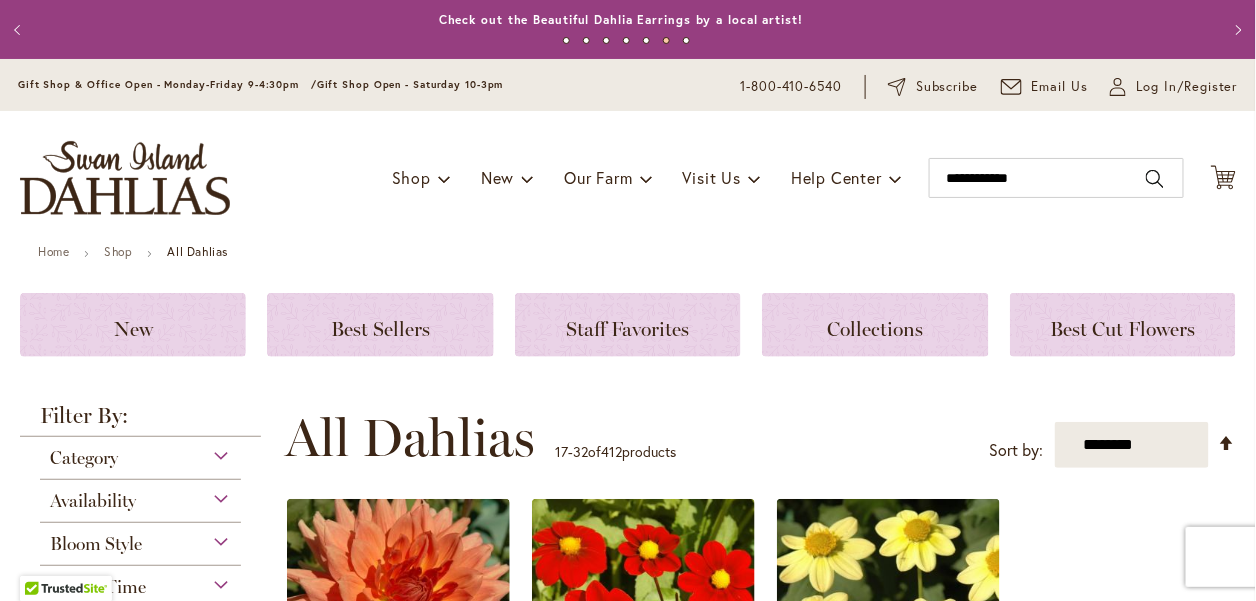 click on "Search" at bounding box center (1155, 179) 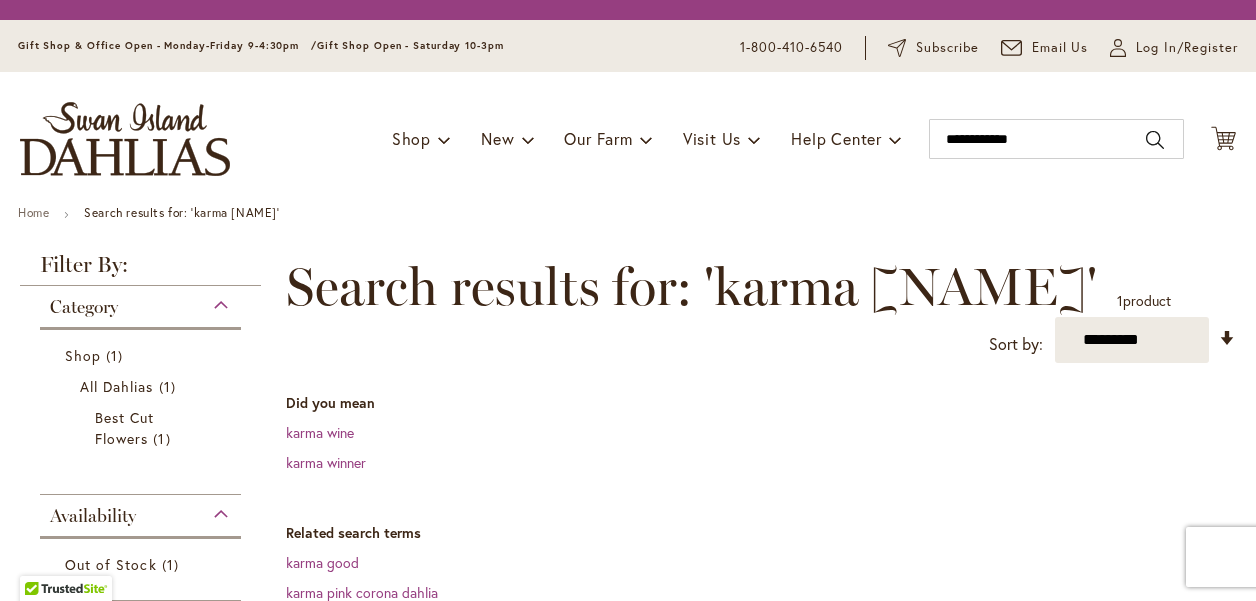 scroll, scrollTop: 0, scrollLeft: 0, axis: both 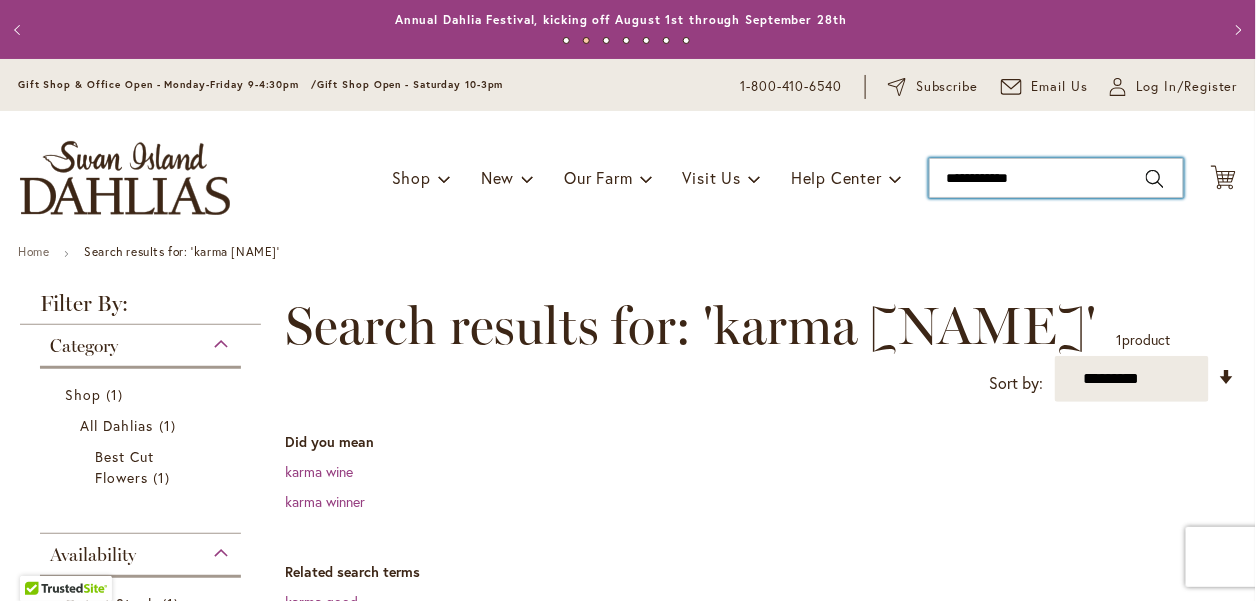 type on "**********" 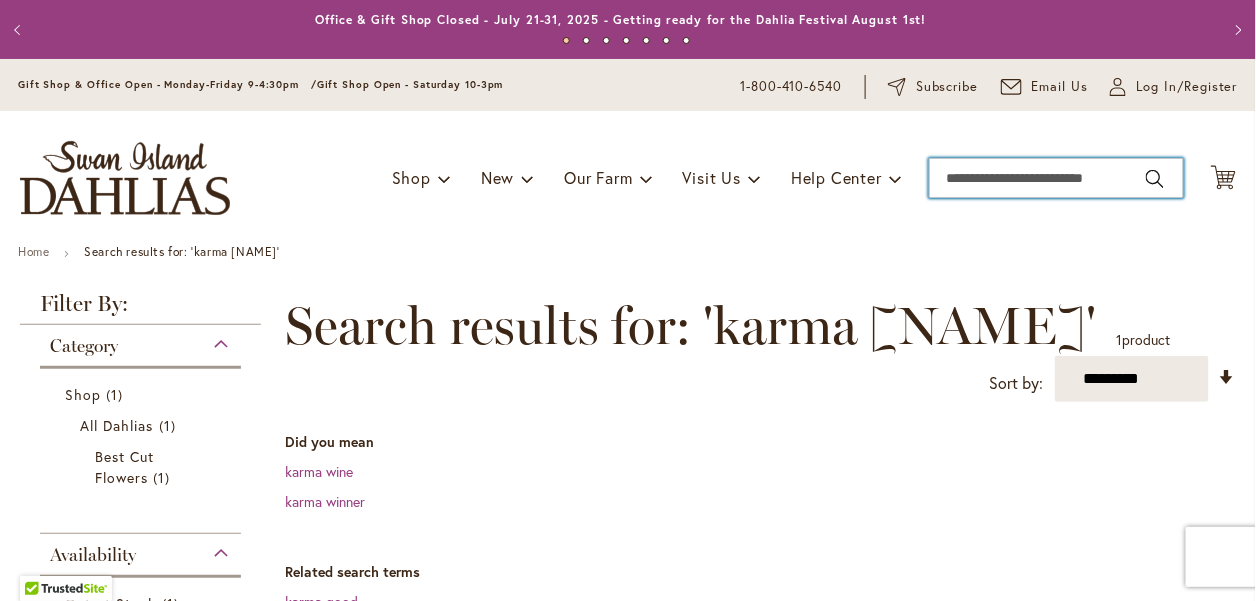 type 